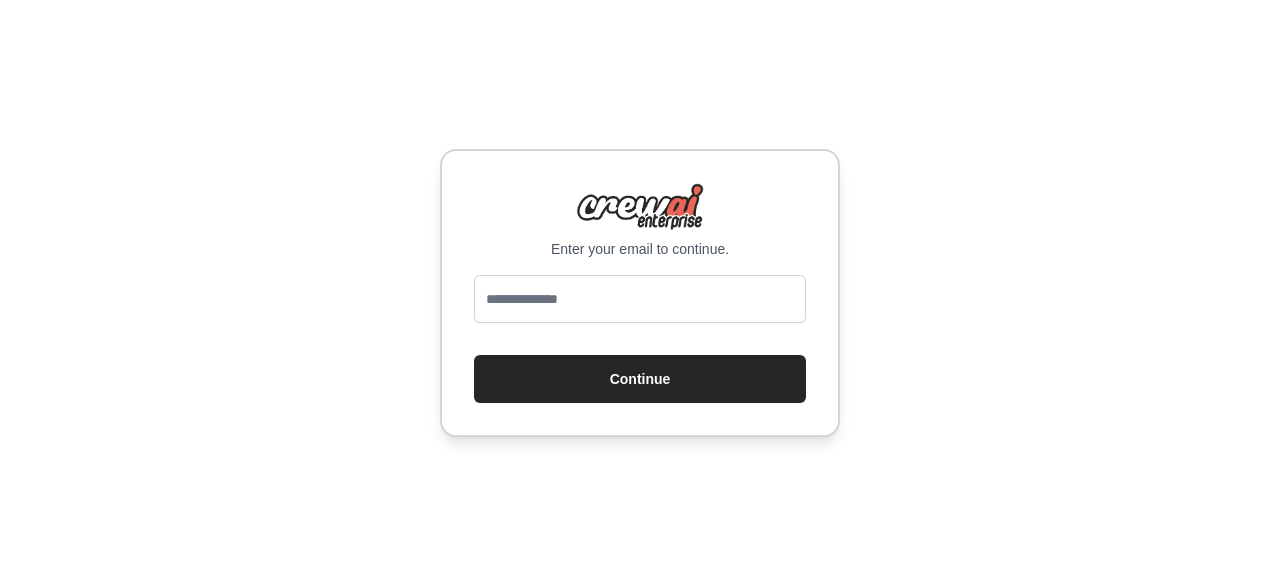 scroll, scrollTop: 0, scrollLeft: 0, axis: both 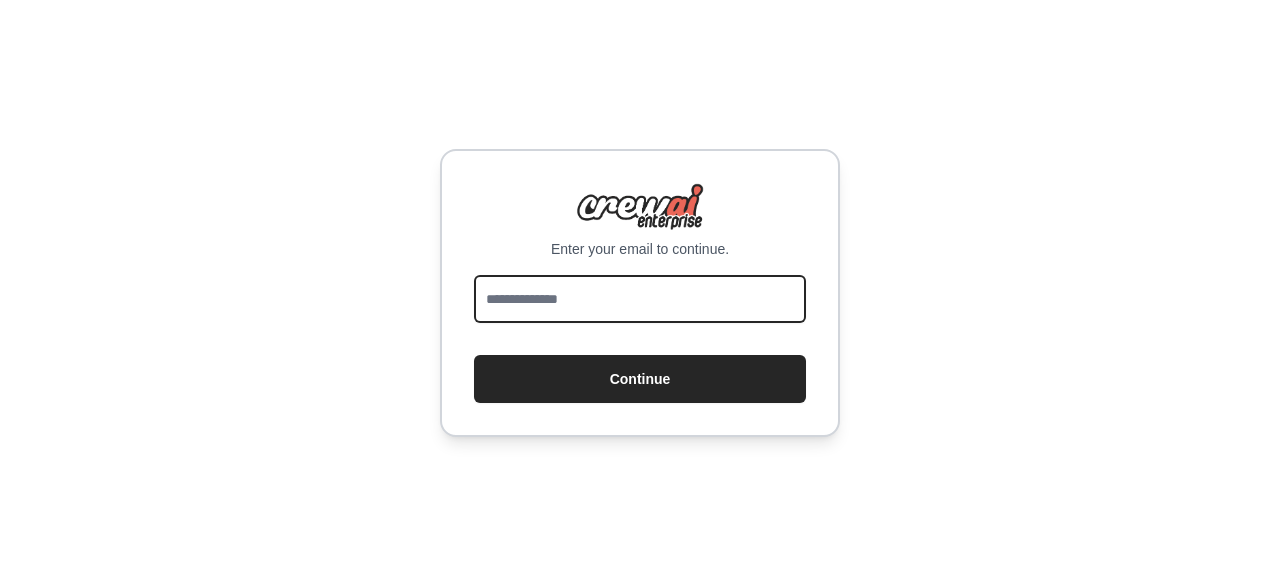 click at bounding box center (640, 299) 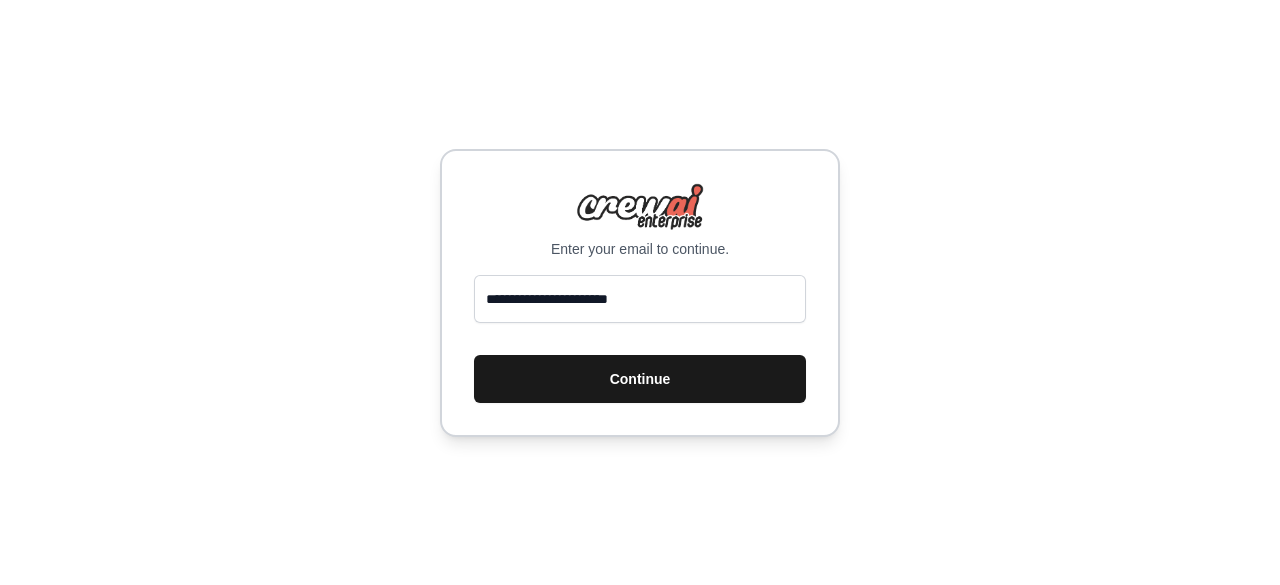 click on "Continue" at bounding box center (640, 379) 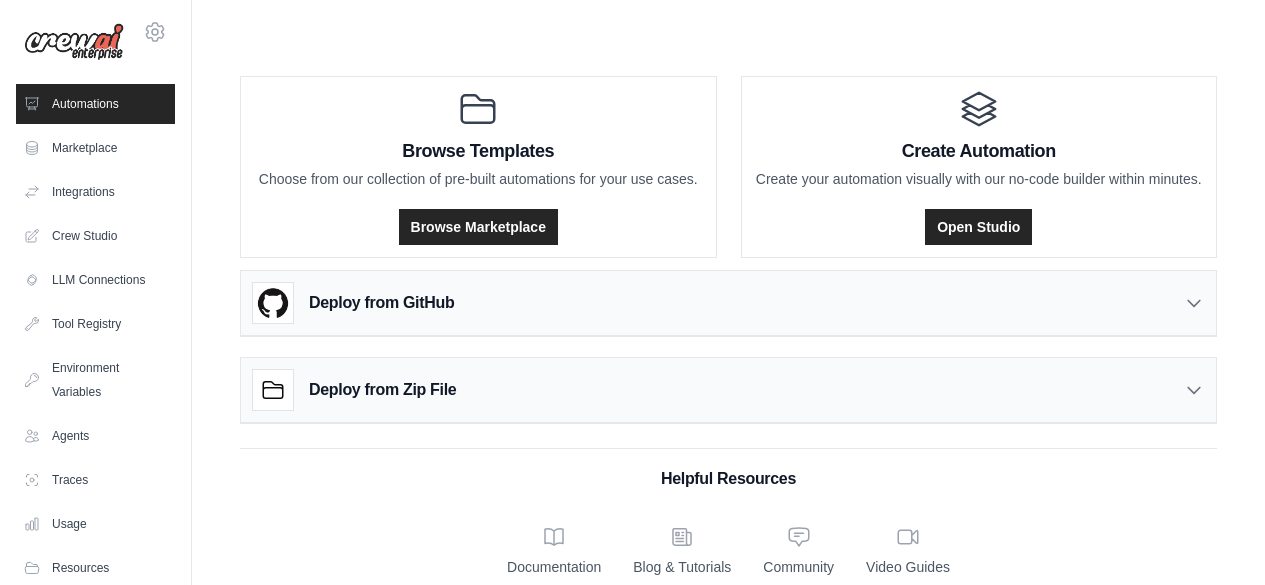 scroll, scrollTop: 0, scrollLeft: 0, axis: both 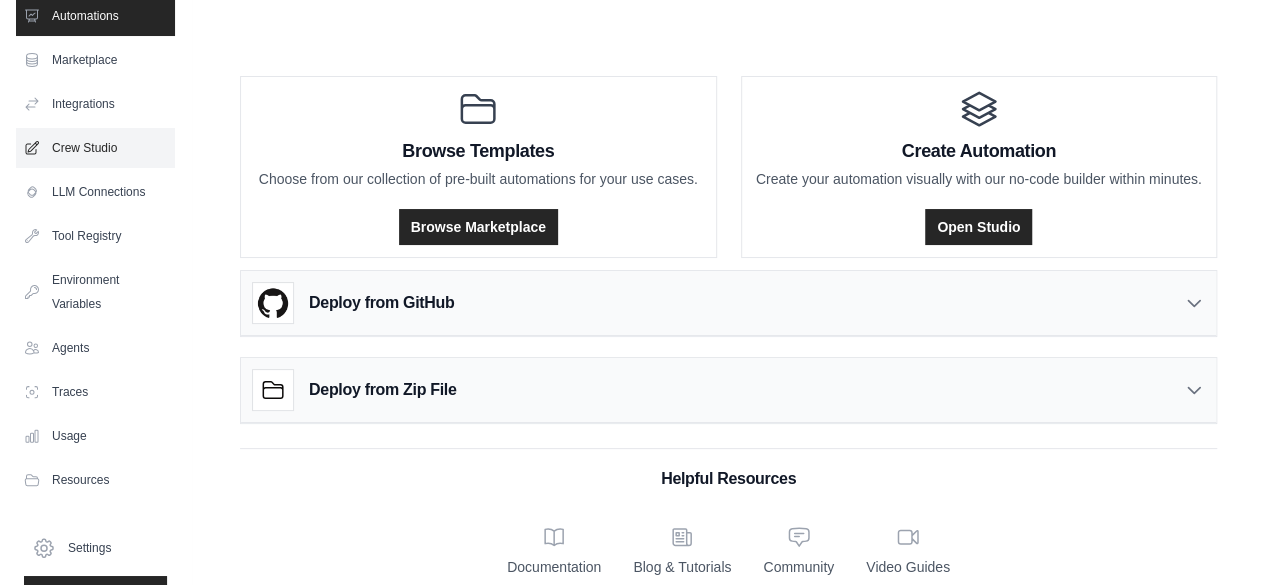 click on "Crew Studio" at bounding box center [95, 148] 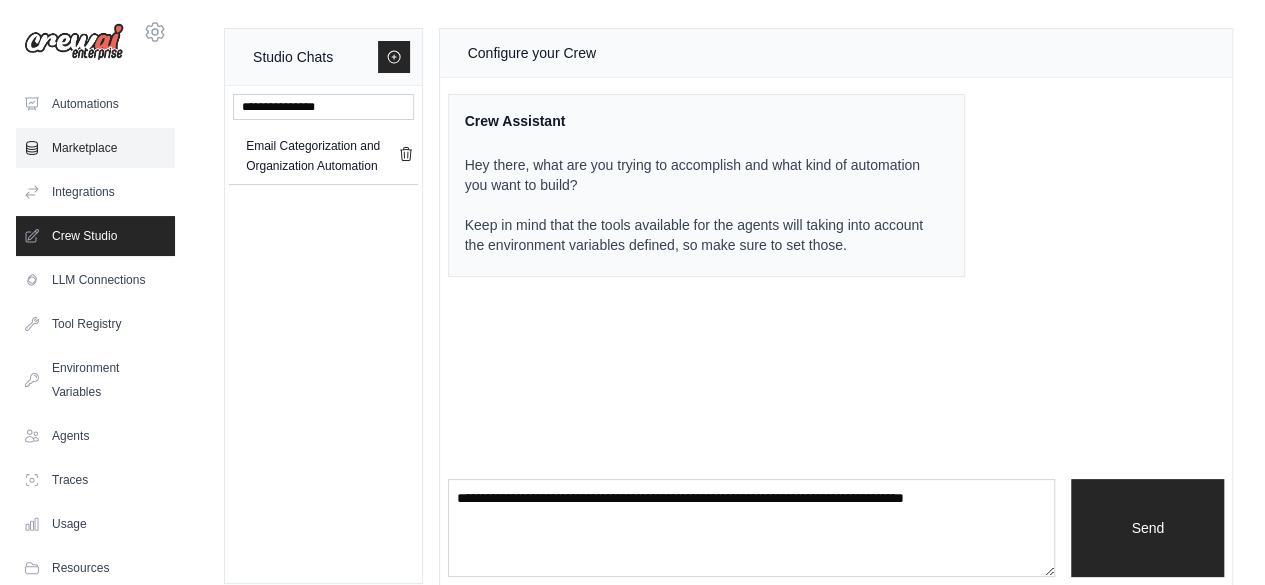 click on "Marketplace" at bounding box center [95, 148] 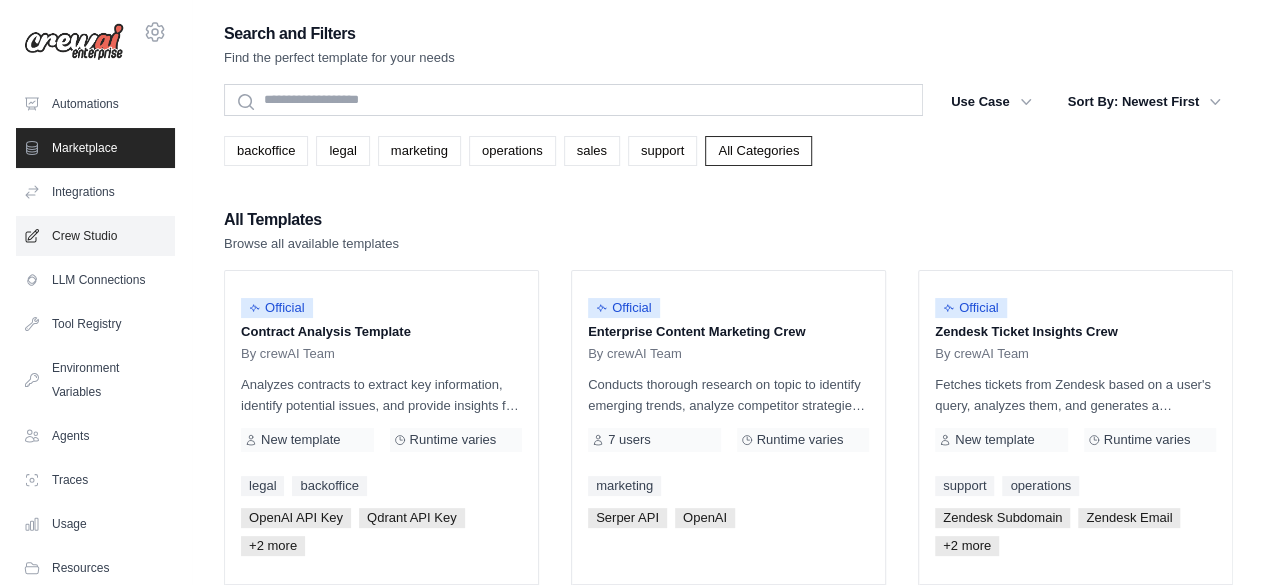 click on "Crew Studio" at bounding box center (95, 236) 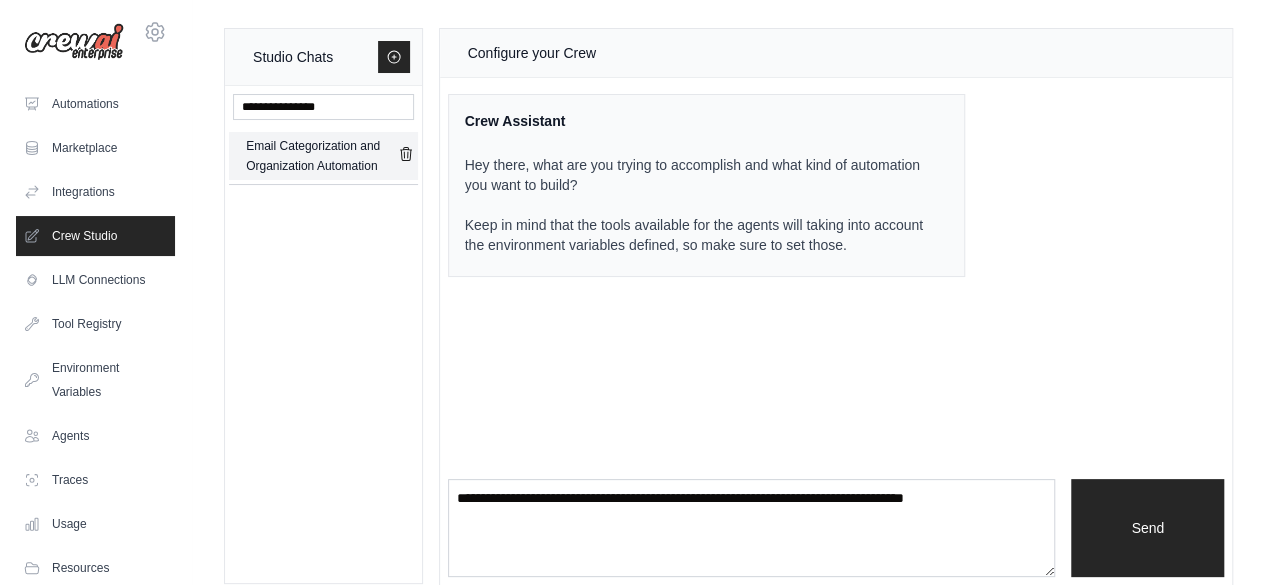 click 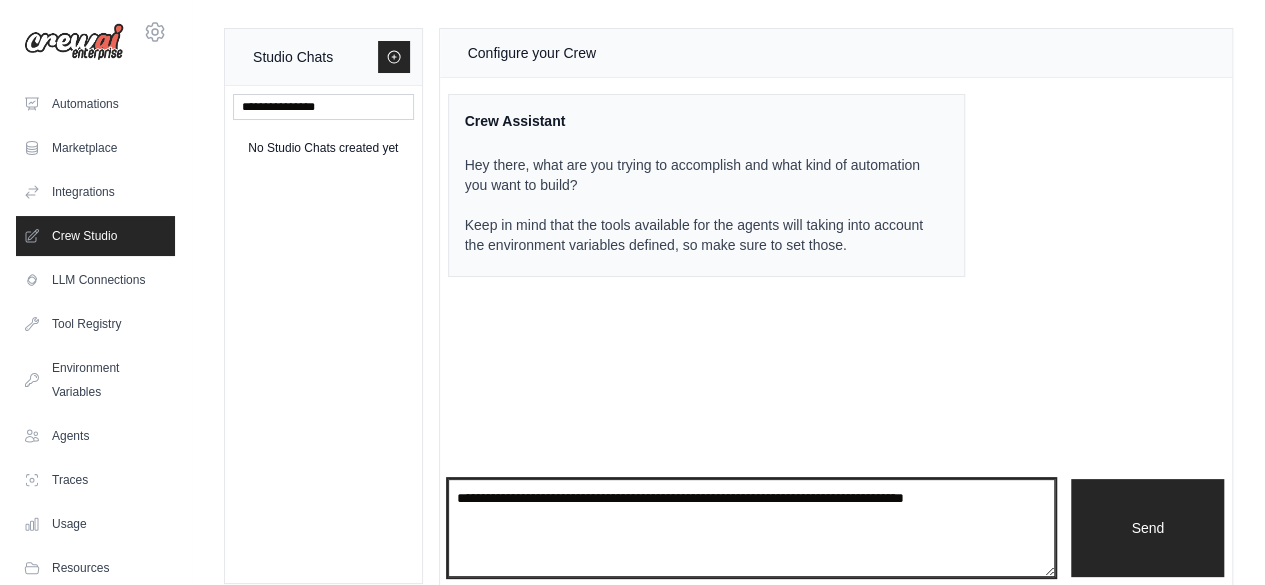click at bounding box center [752, 528] 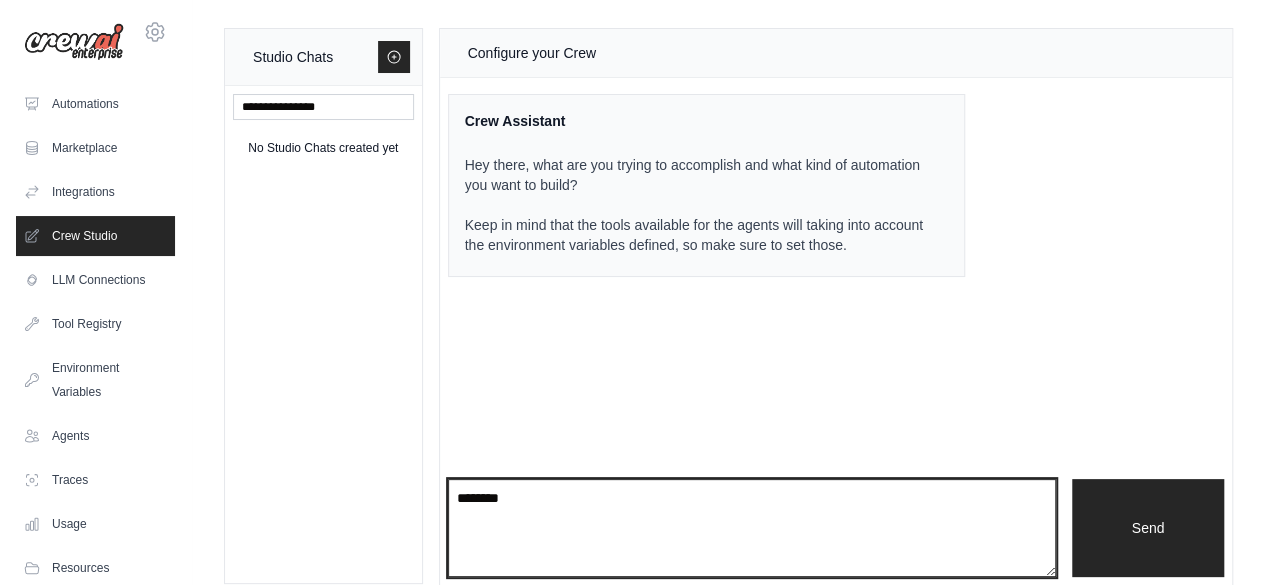 paste on "**********" 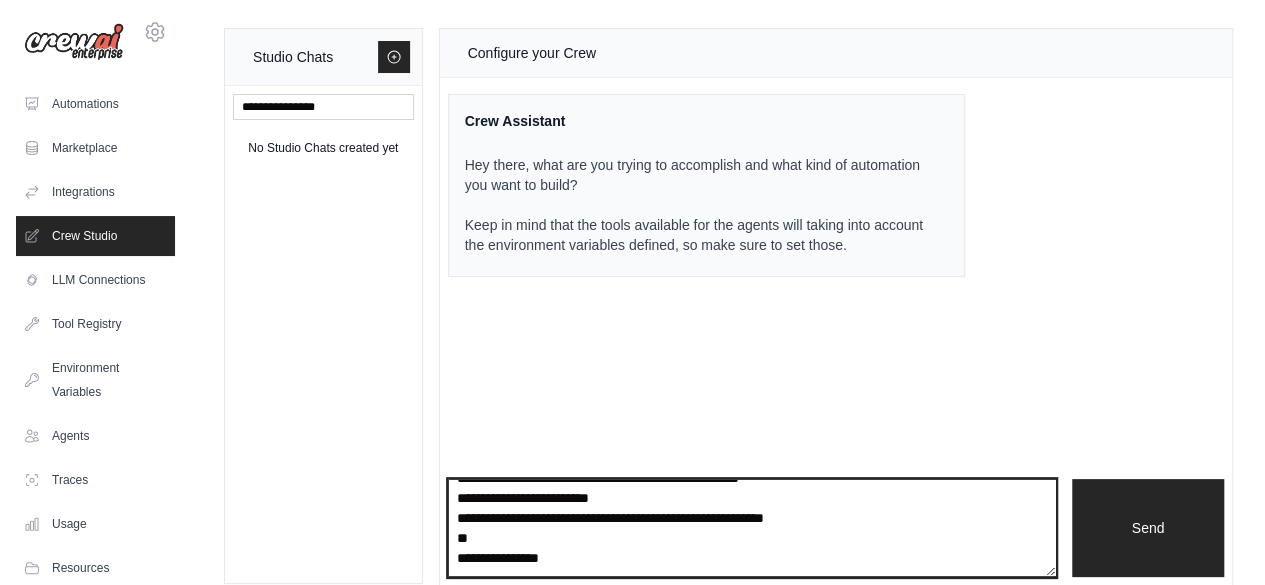 scroll, scrollTop: 5820, scrollLeft: 0, axis: vertical 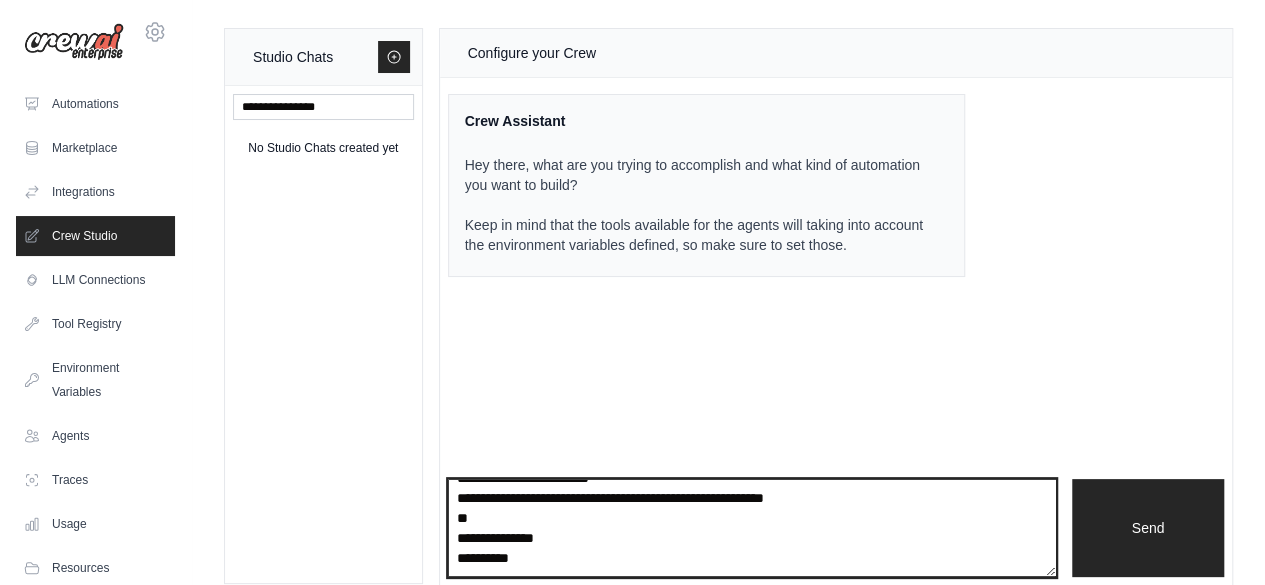 paste on "**********" 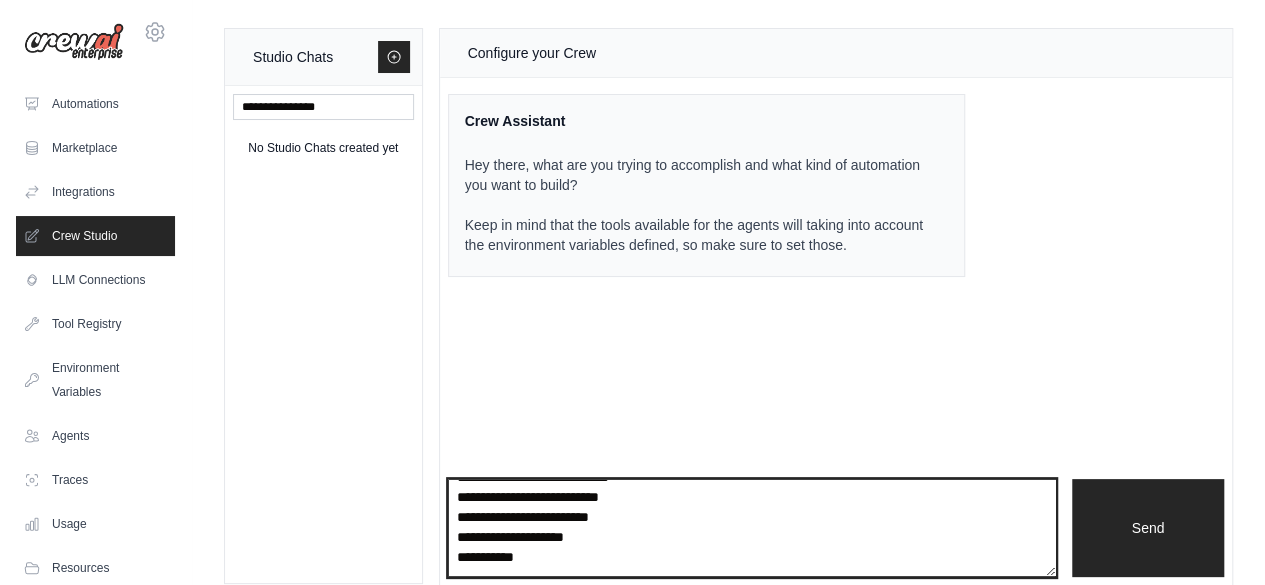 scroll, scrollTop: 8430, scrollLeft: 0, axis: vertical 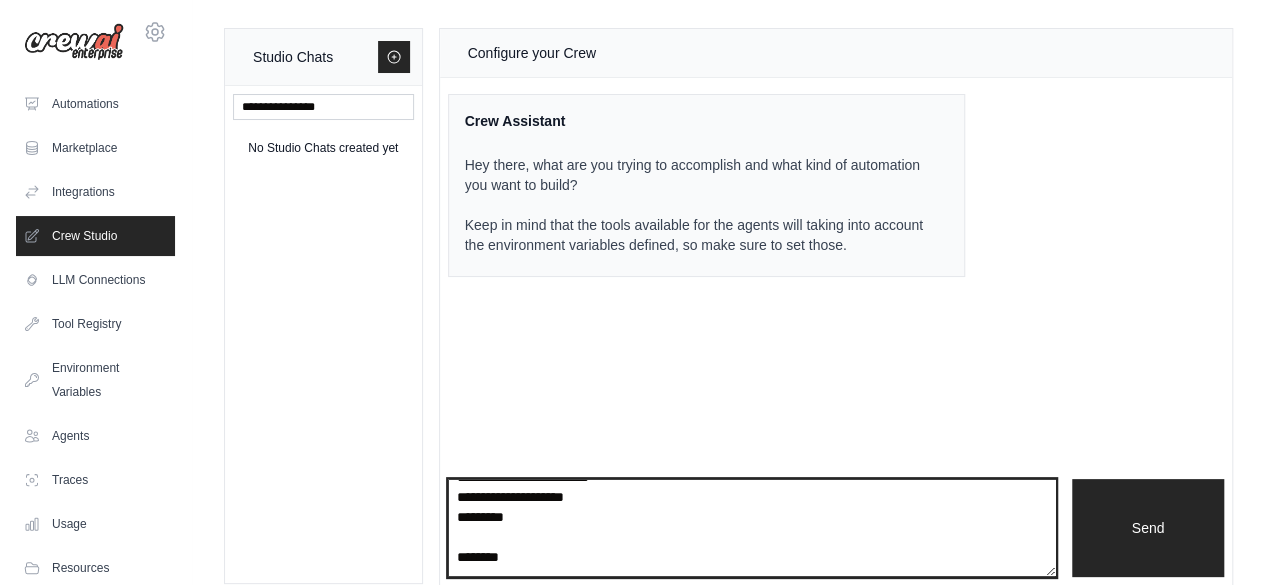 paste on "**********" 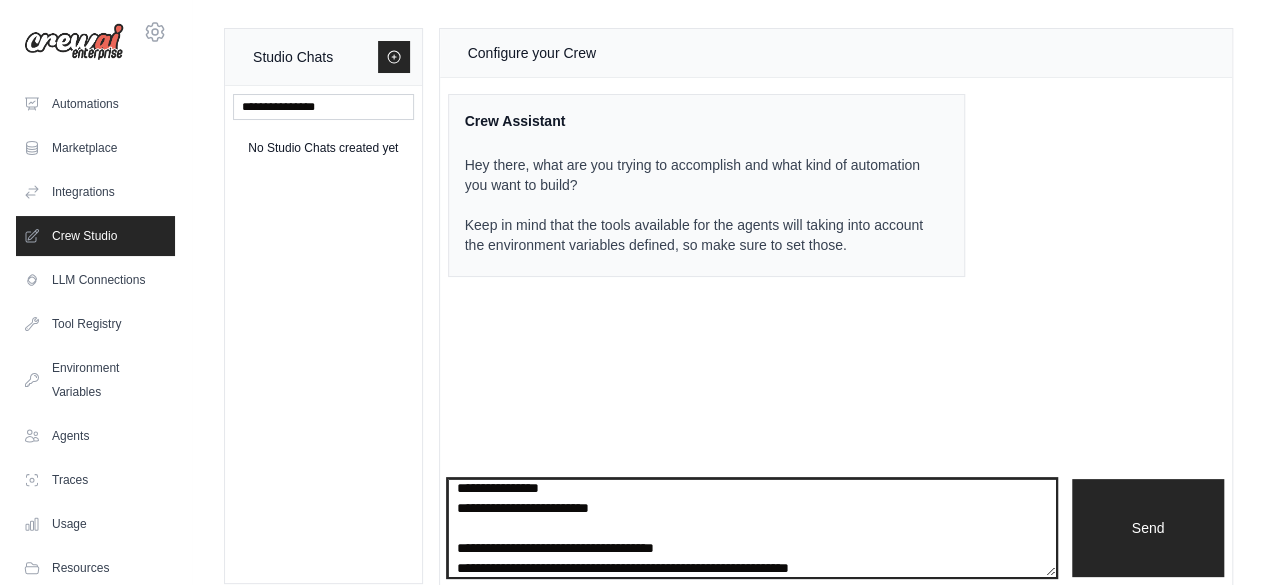 scroll, scrollTop: 9630, scrollLeft: 0, axis: vertical 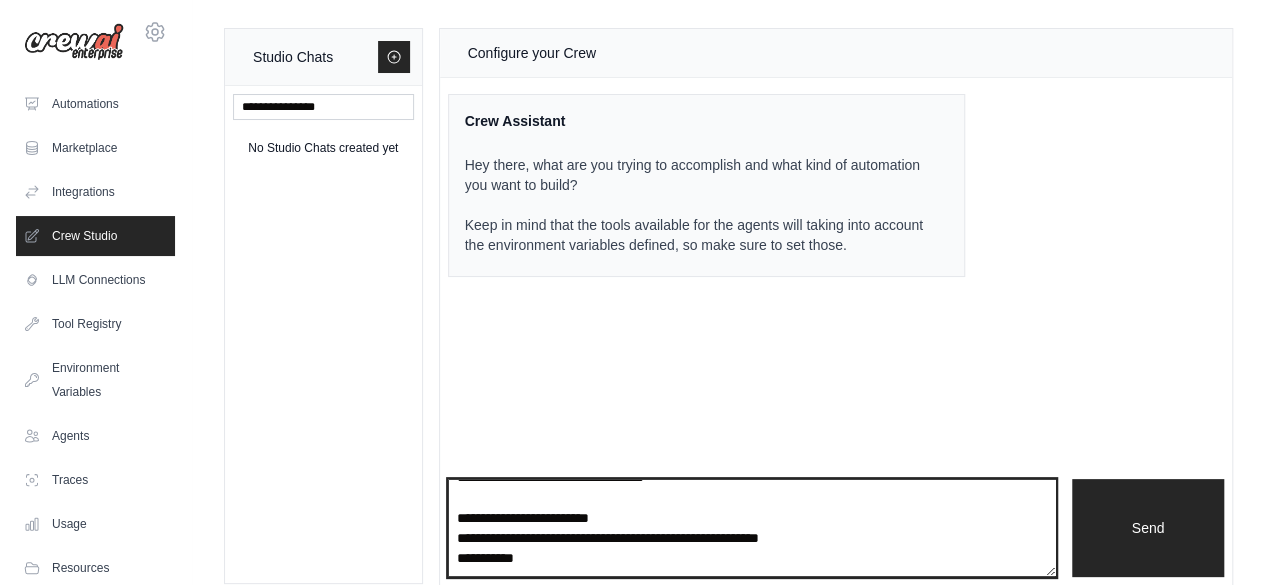 paste on "**********" 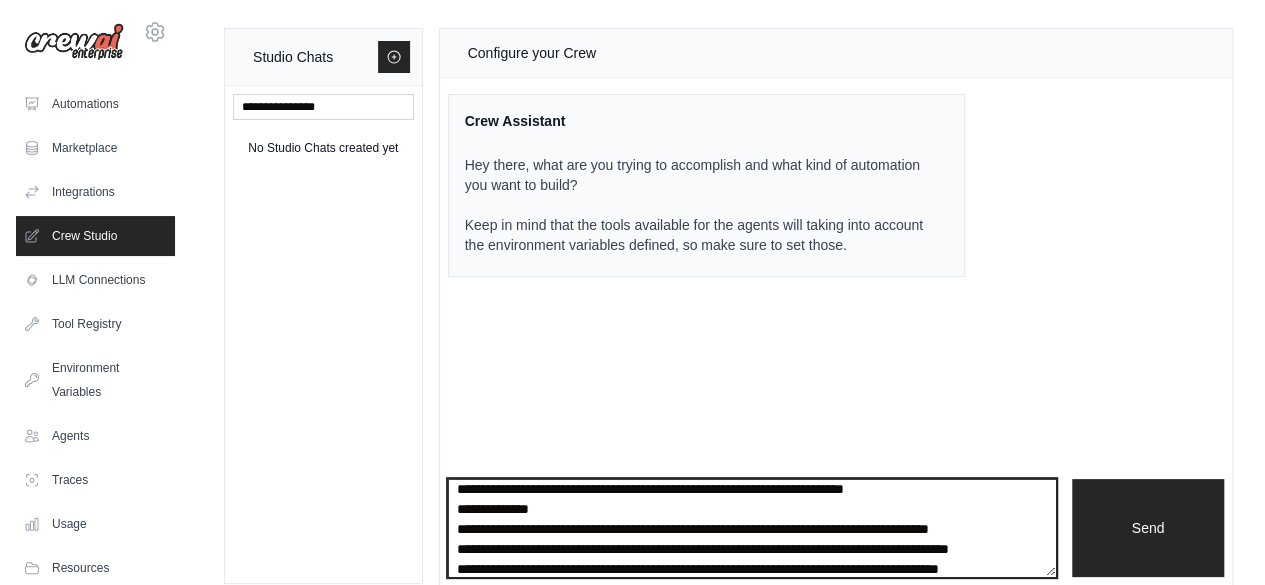 scroll, scrollTop: 11490, scrollLeft: 0, axis: vertical 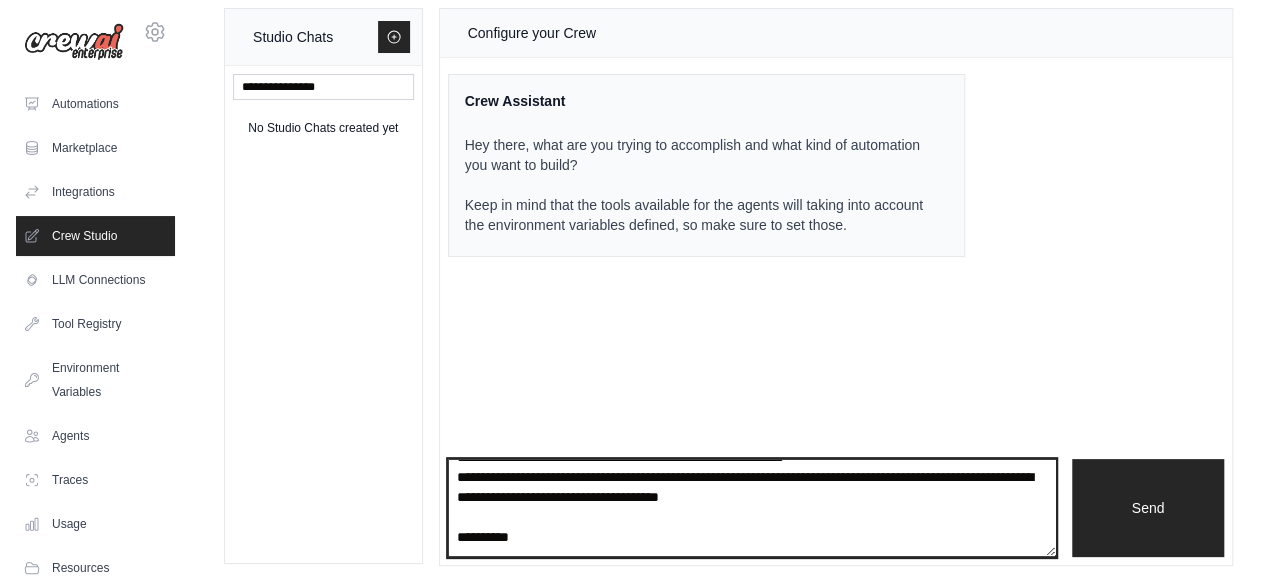 paste on "**********" 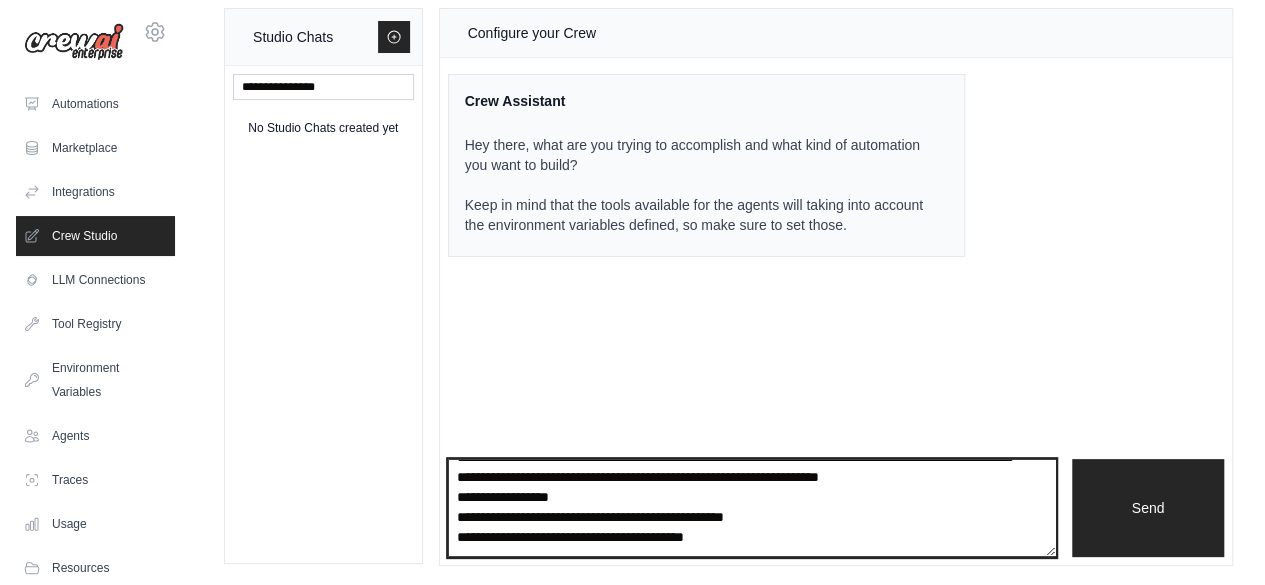 scroll, scrollTop: 15970, scrollLeft: 0, axis: vertical 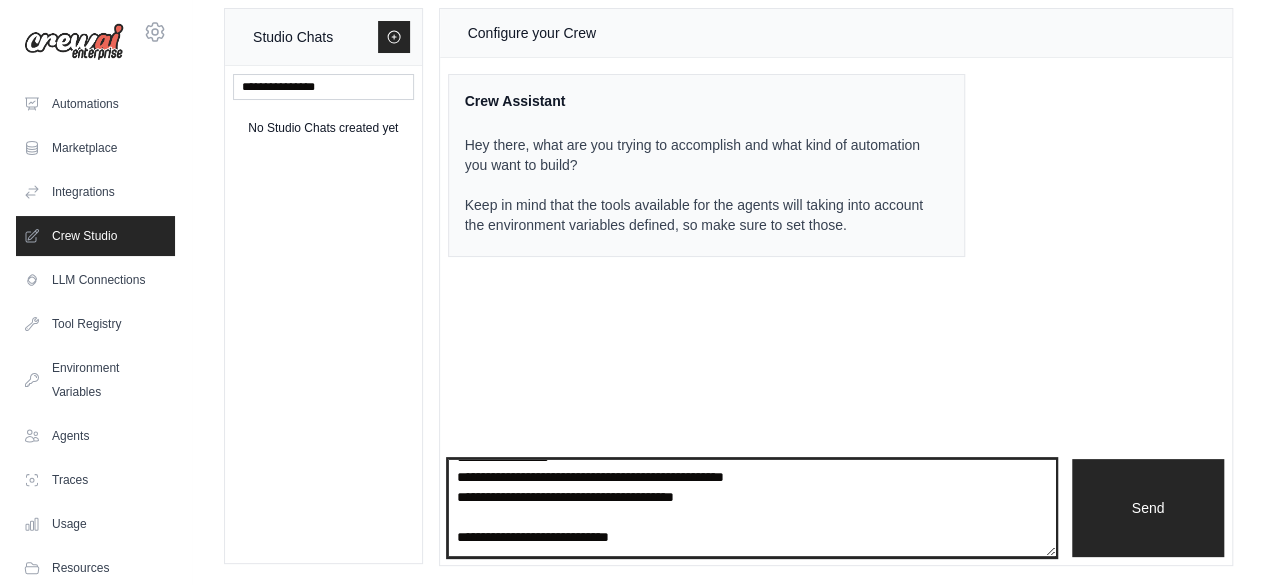 type on "**********" 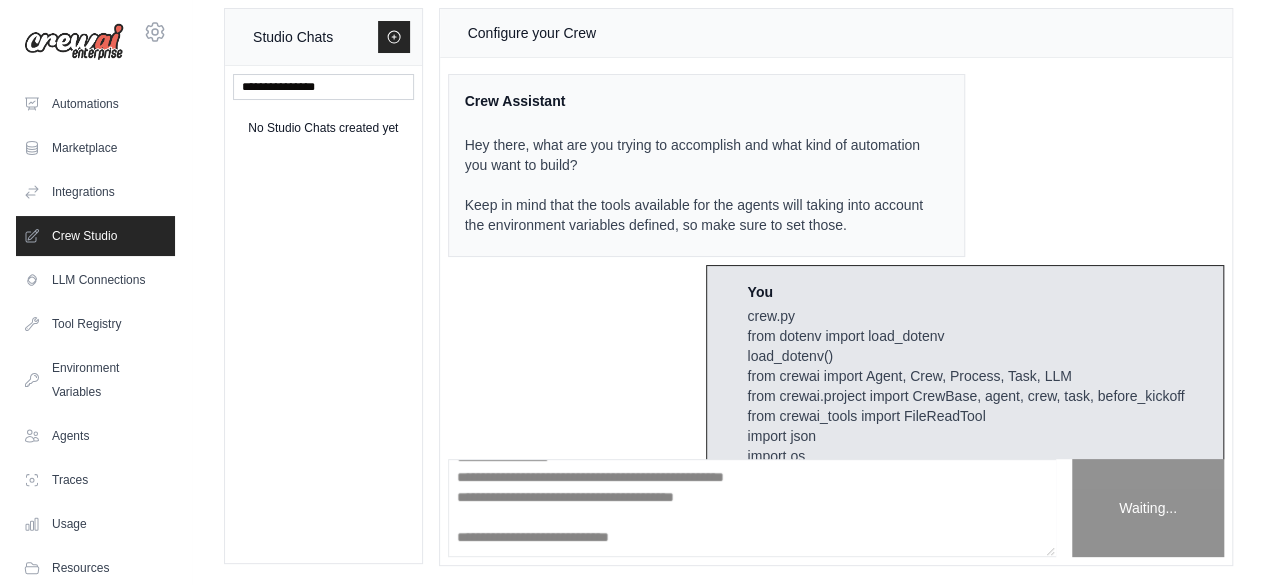 scroll, scrollTop: 0, scrollLeft: 0, axis: both 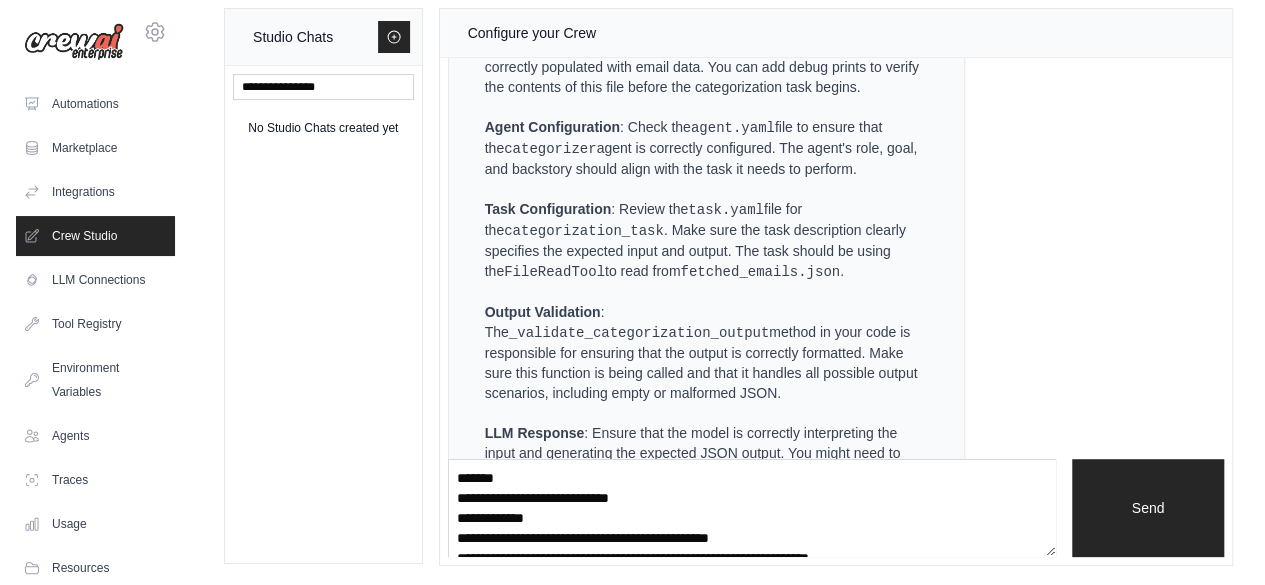 drag, startPoint x: 490, startPoint y: 224, endPoint x: 884, endPoint y: 246, distance: 394.61374 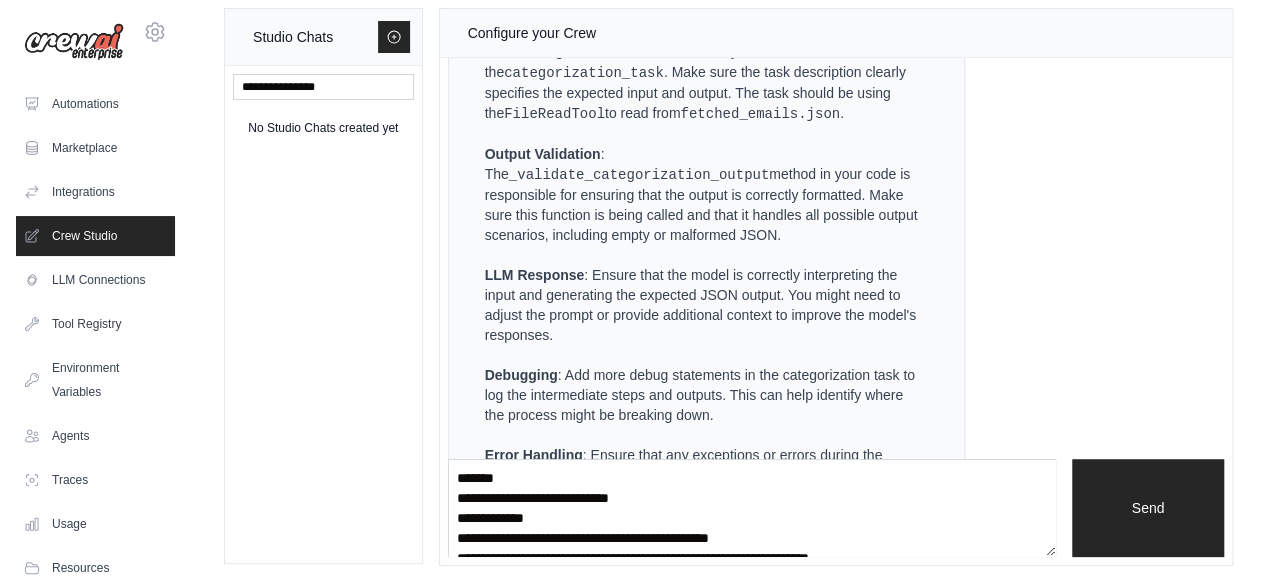 scroll, scrollTop: 17566, scrollLeft: 0, axis: vertical 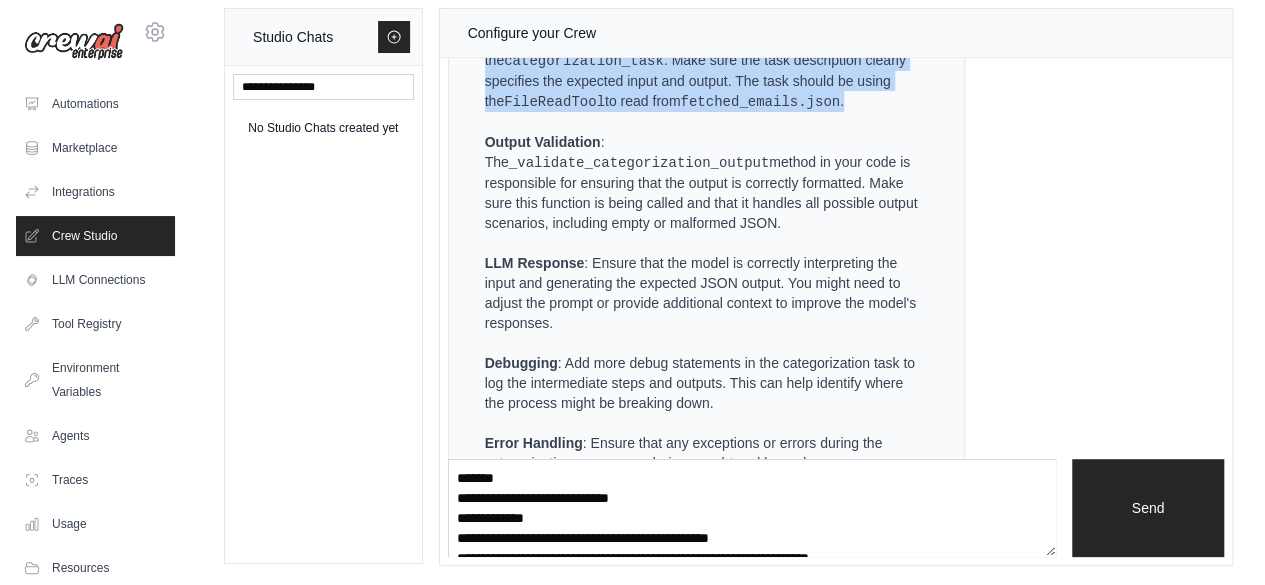 drag, startPoint x: 609, startPoint y: 114, endPoint x: 866, endPoint y: 175, distance: 264.1401 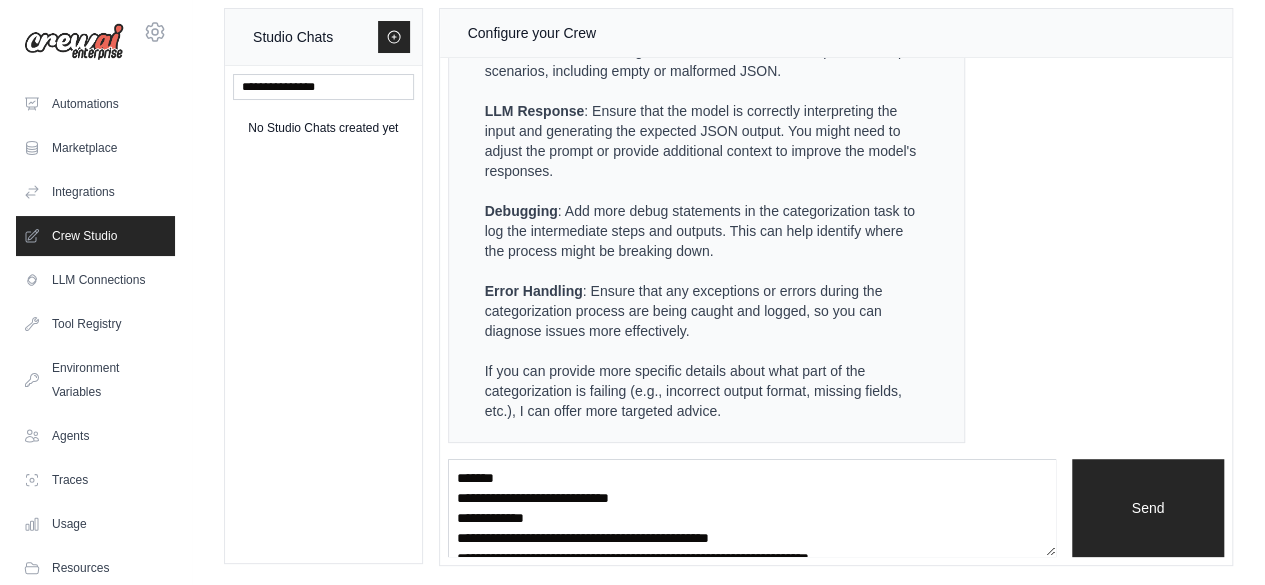 drag, startPoint x: 582, startPoint y: 105, endPoint x: 759, endPoint y: 192, distance: 197.22575 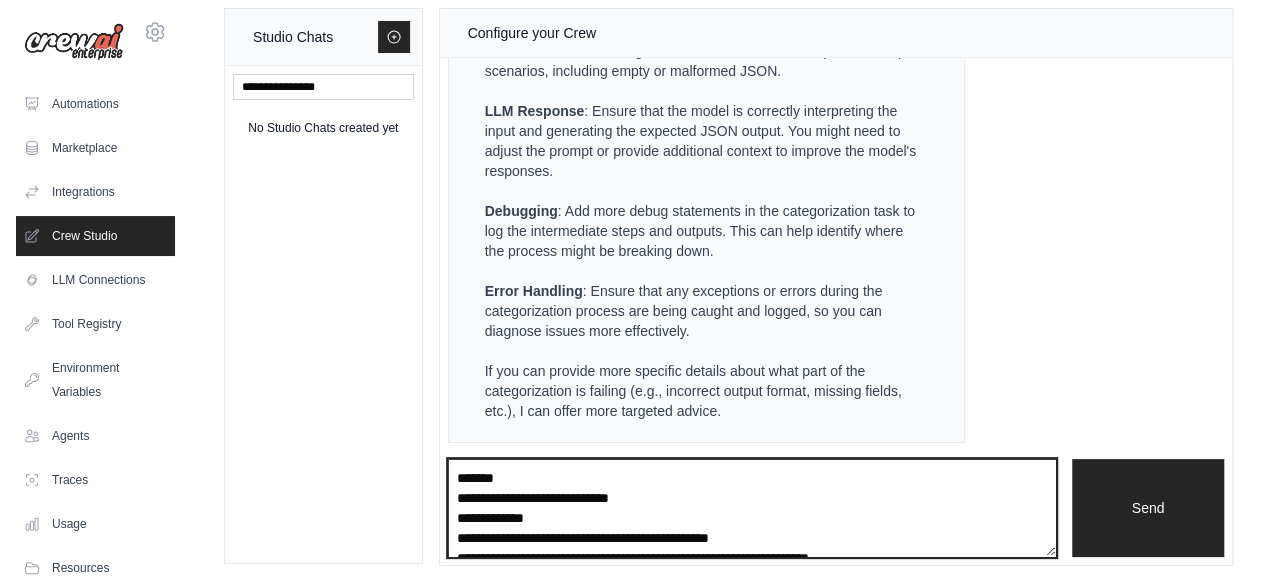 click at bounding box center [752, 507] 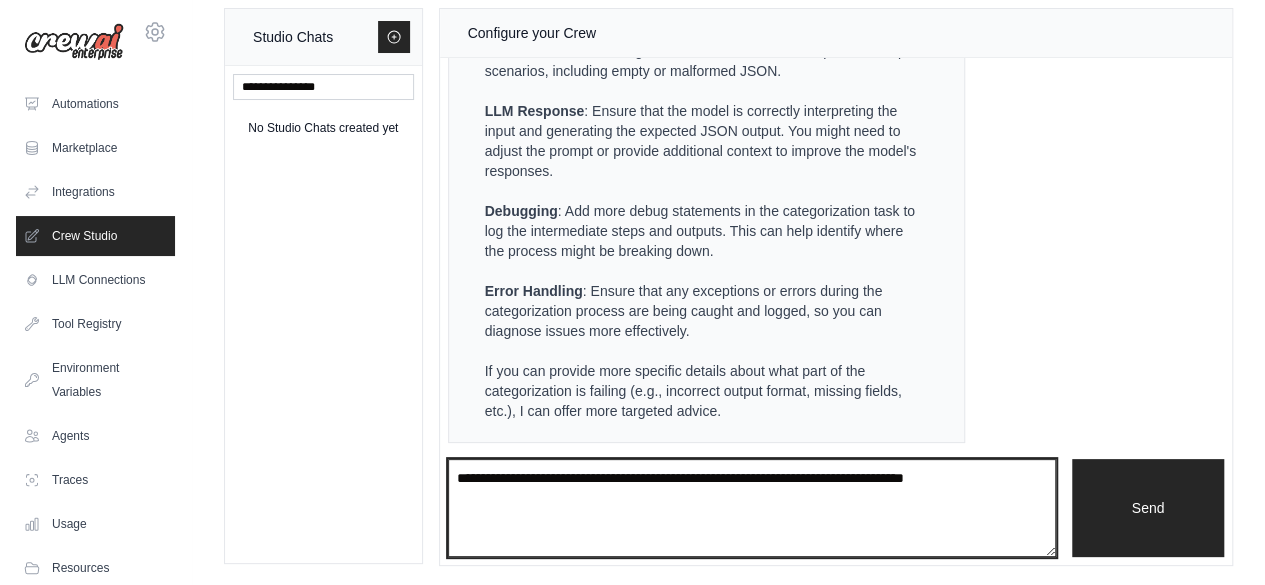 paste on "**********" 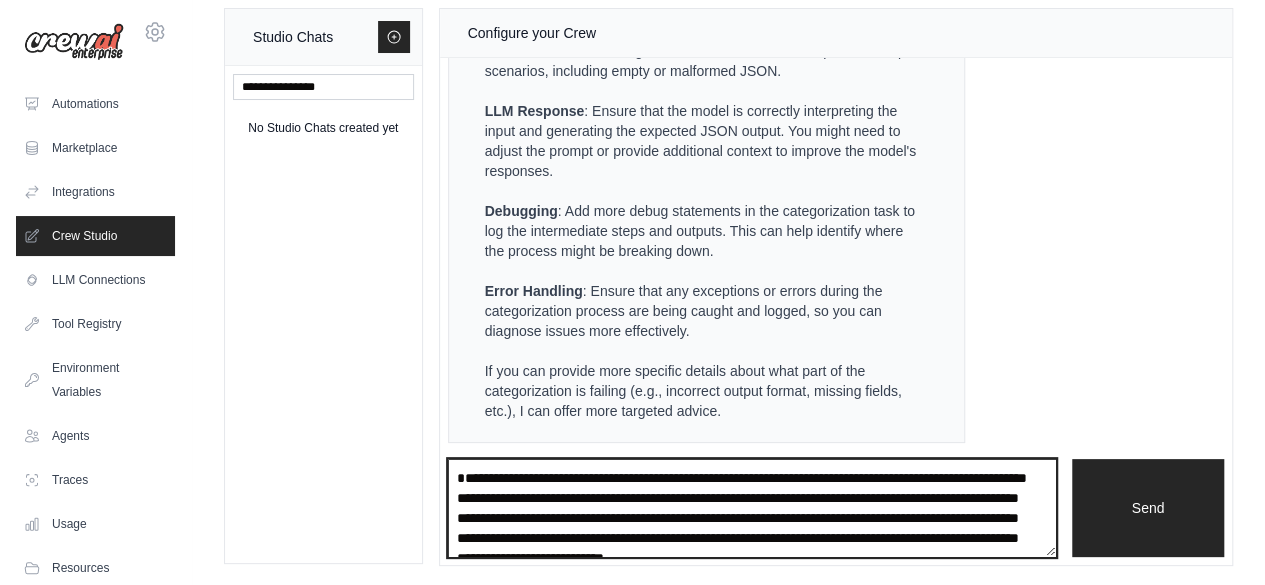 scroll, scrollTop: 5250, scrollLeft: 0, axis: vertical 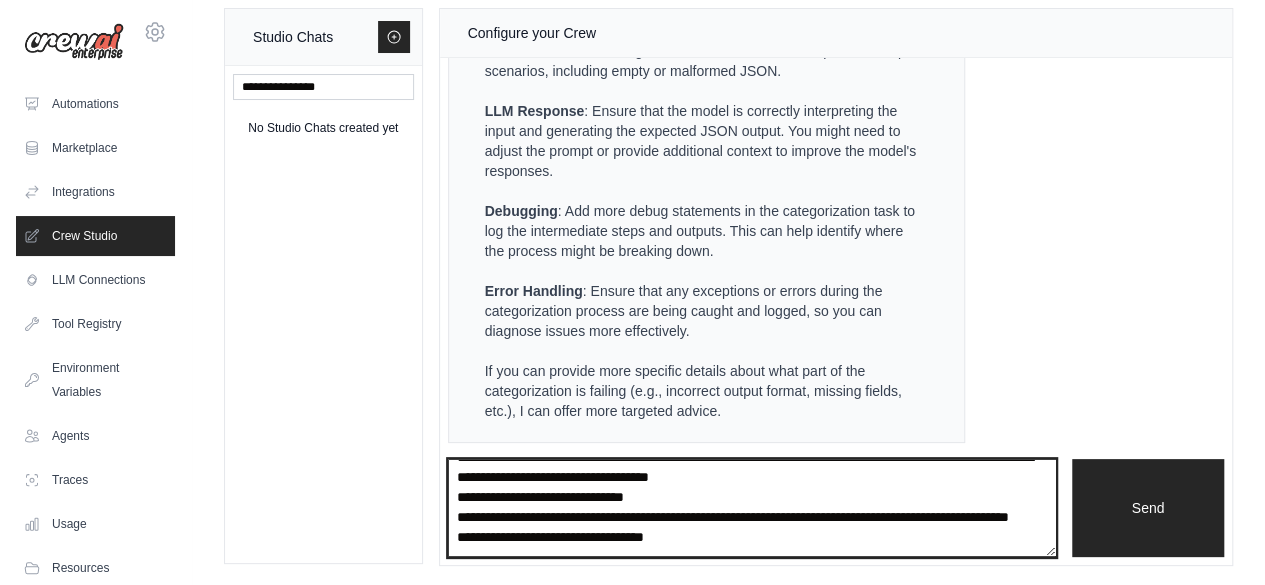 type on "**********" 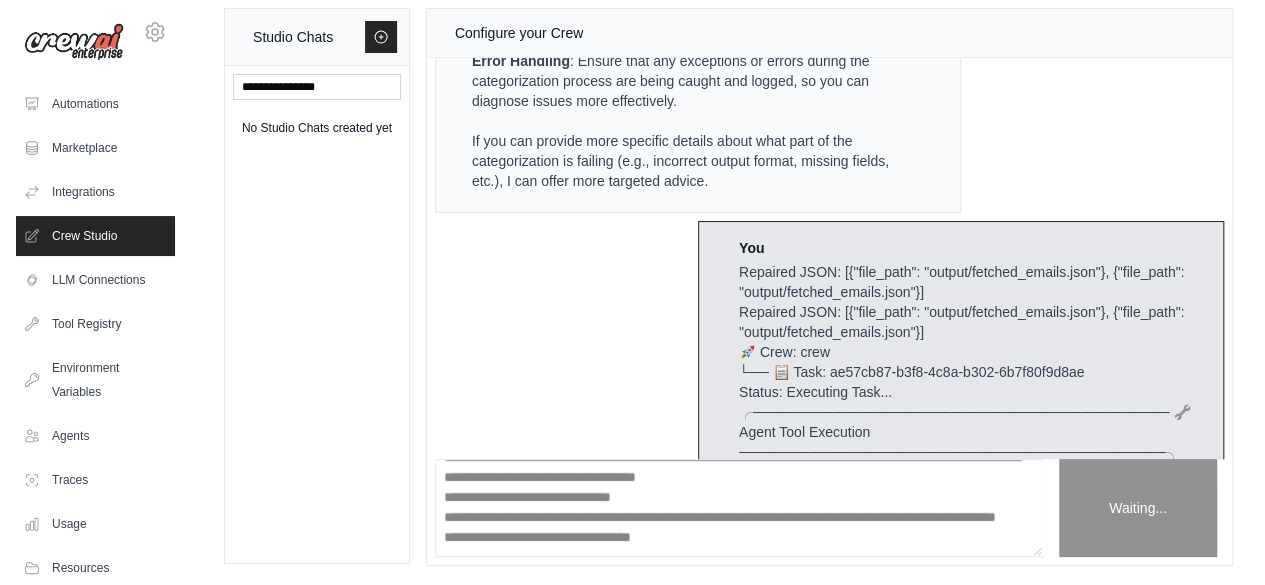 scroll, scrollTop: 0, scrollLeft: 0, axis: both 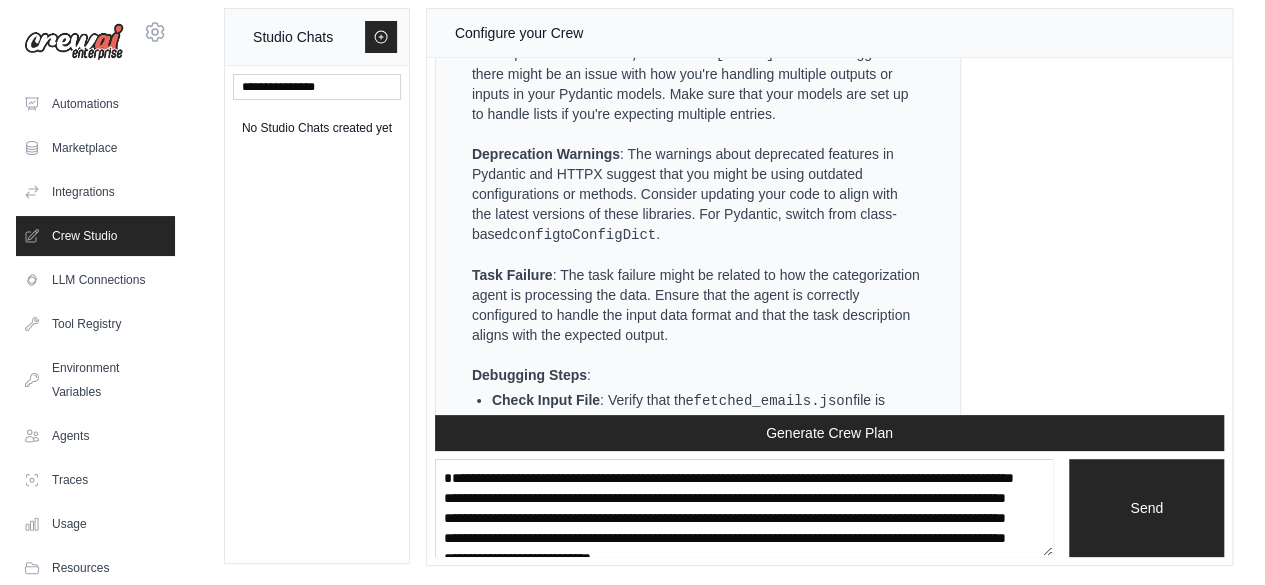 drag, startPoint x: 484, startPoint y: 158, endPoint x: 820, endPoint y: 203, distance: 339 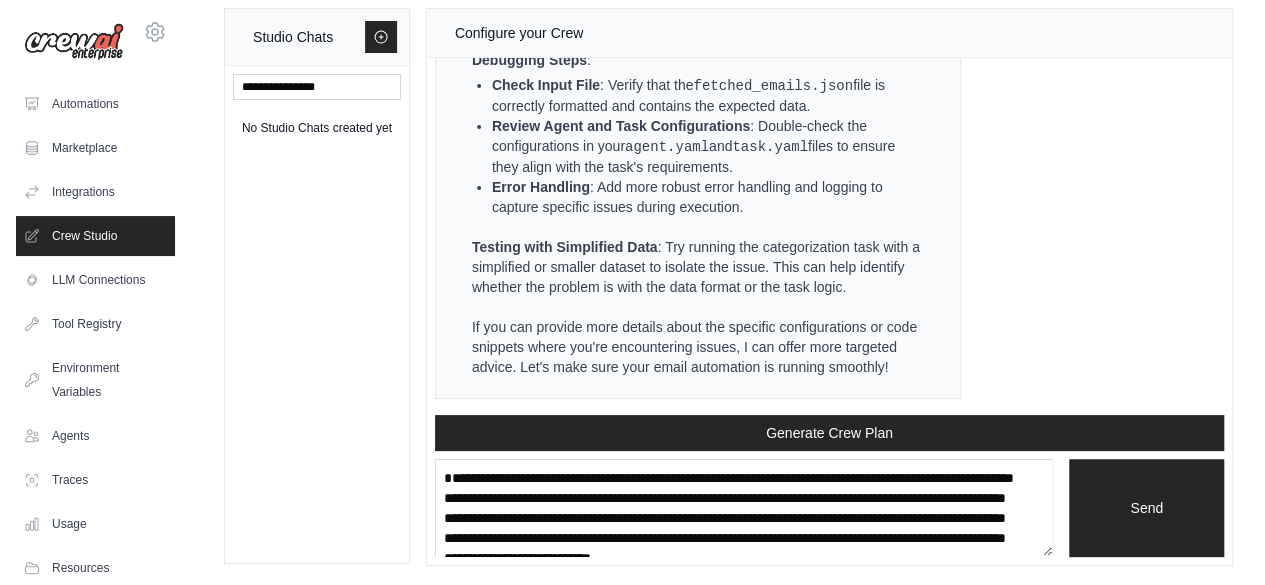 scroll, scrollTop: 23681, scrollLeft: 0, axis: vertical 